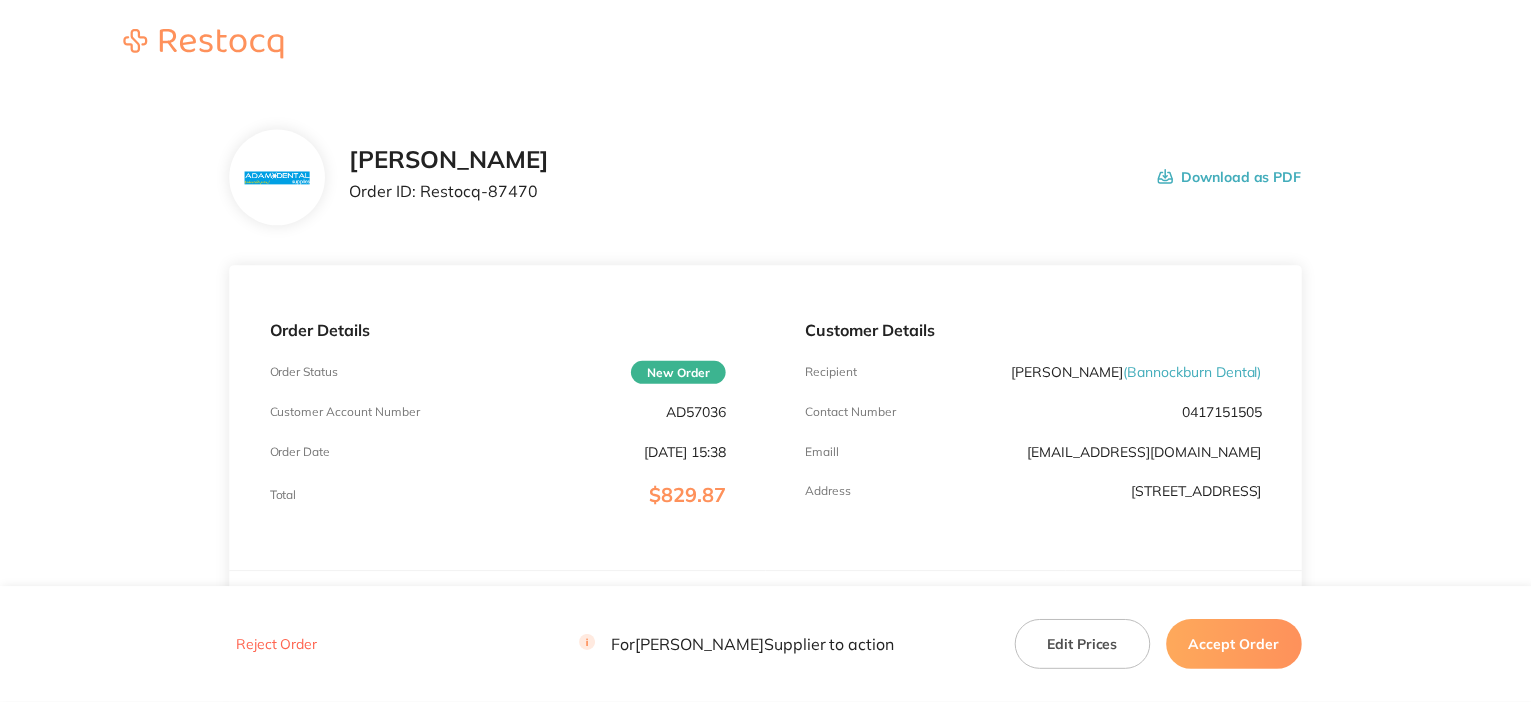 scroll, scrollTop: 0, scrollLeft: 0, axis: both 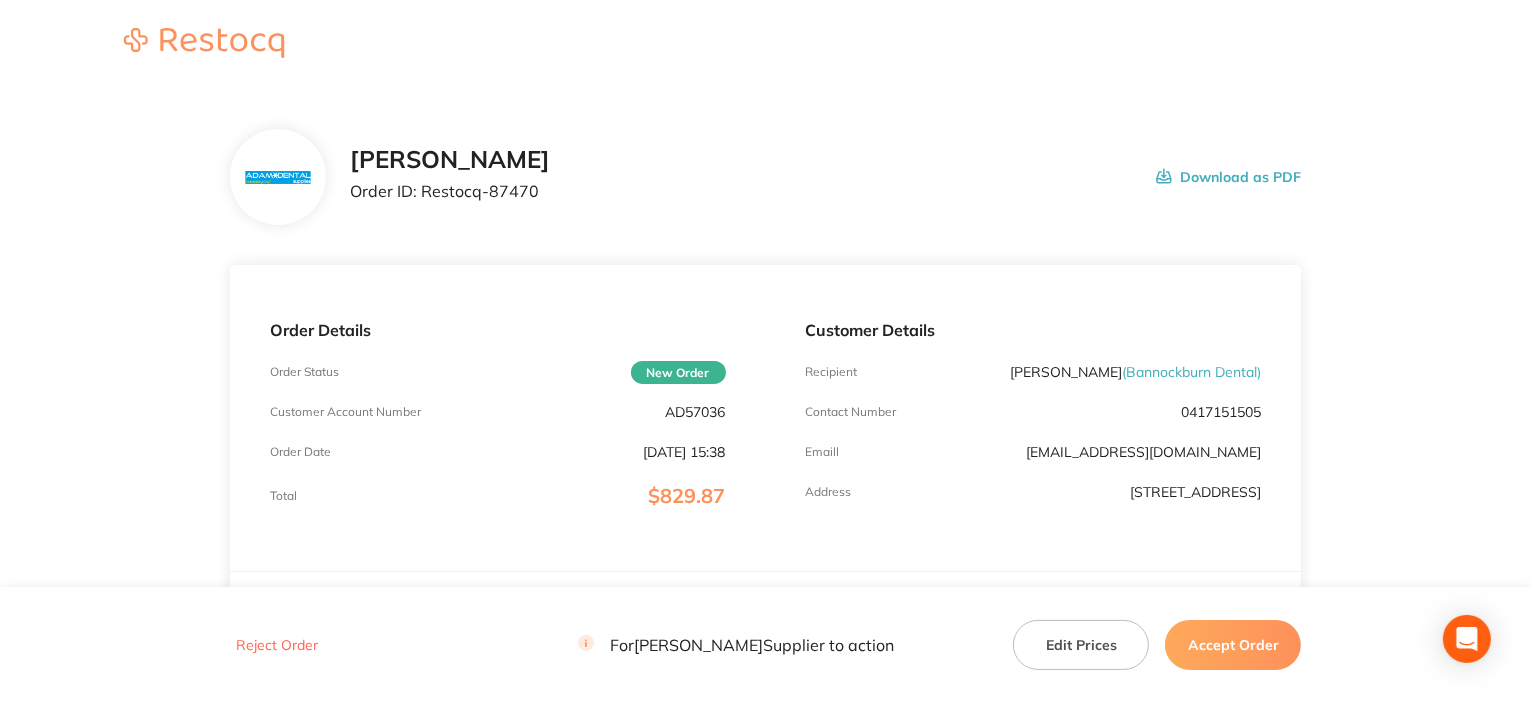 click on "AD57036" at bounding box center (696, 412) 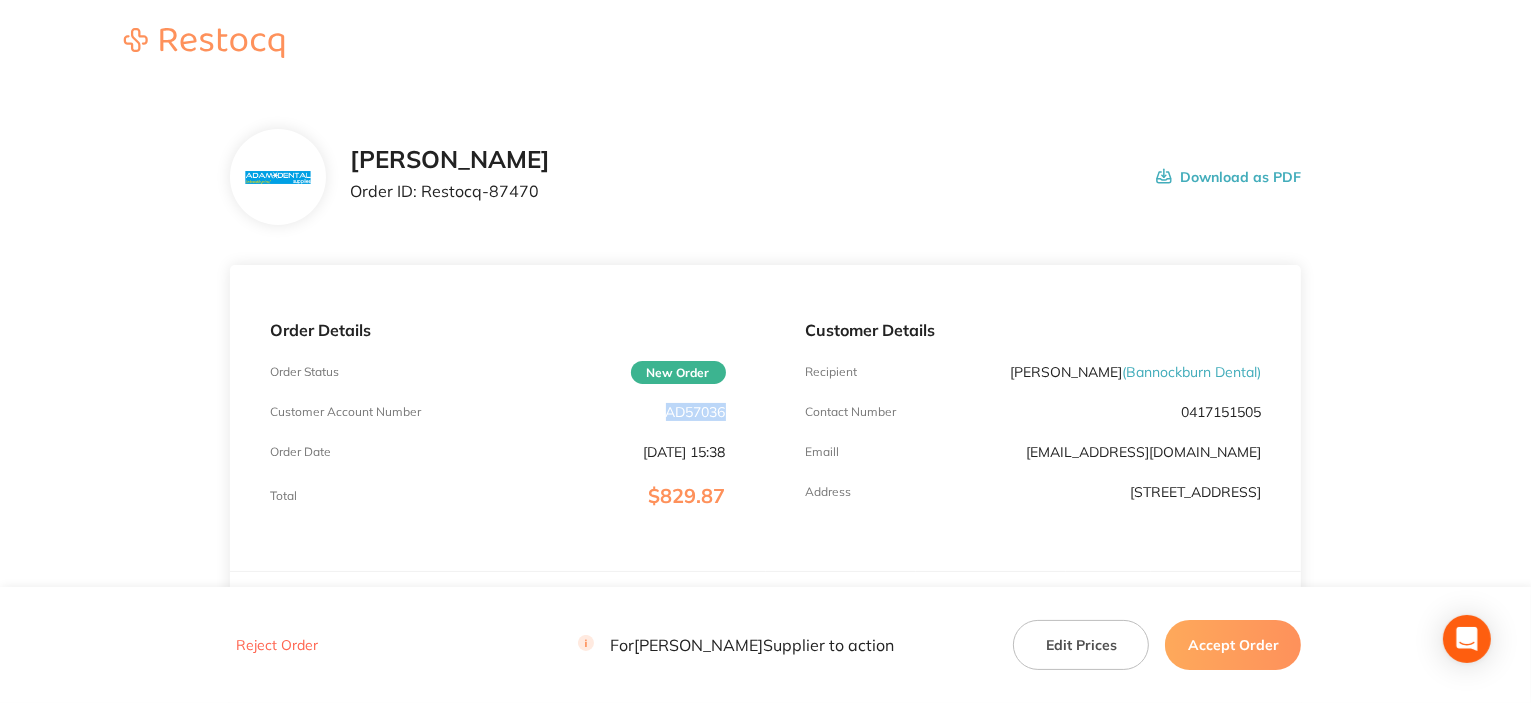 click on "AD57036" at bounding box center [696, 412] 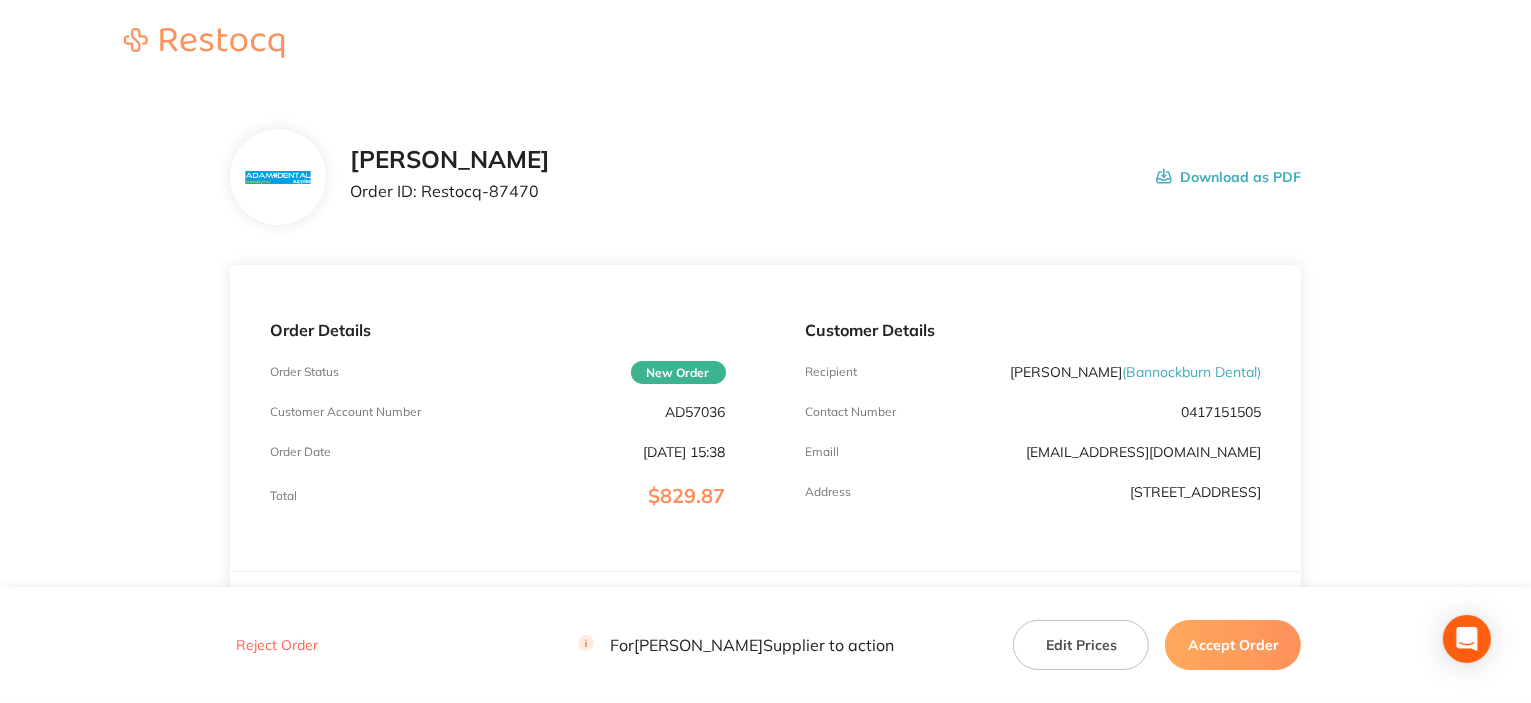 click on "Customer Details" at bounding box center (1034, 330) 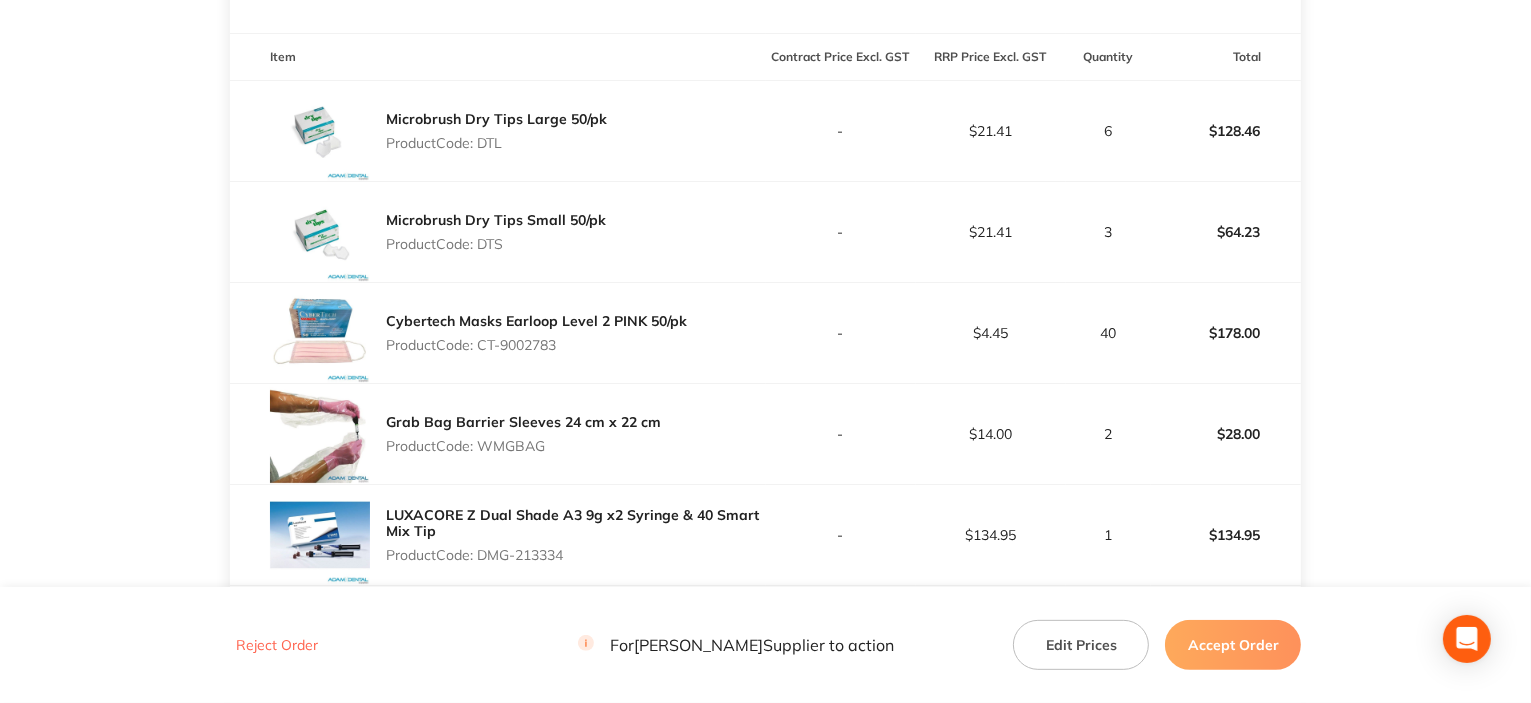 scroll, scrollTop: 600, scrollLeft: 0, axis: vertical 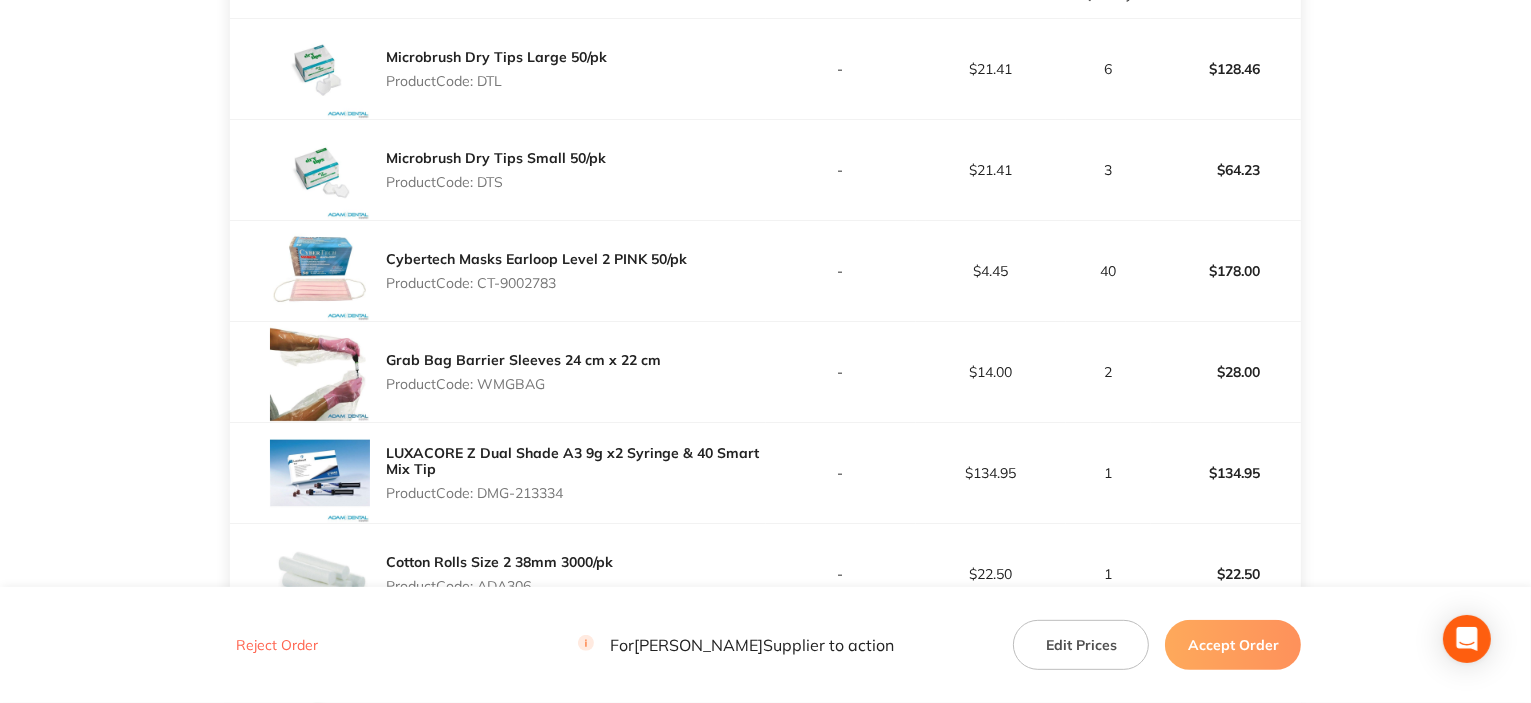 click on "Product   Code:  DTL" at bounding box center (496, 81) 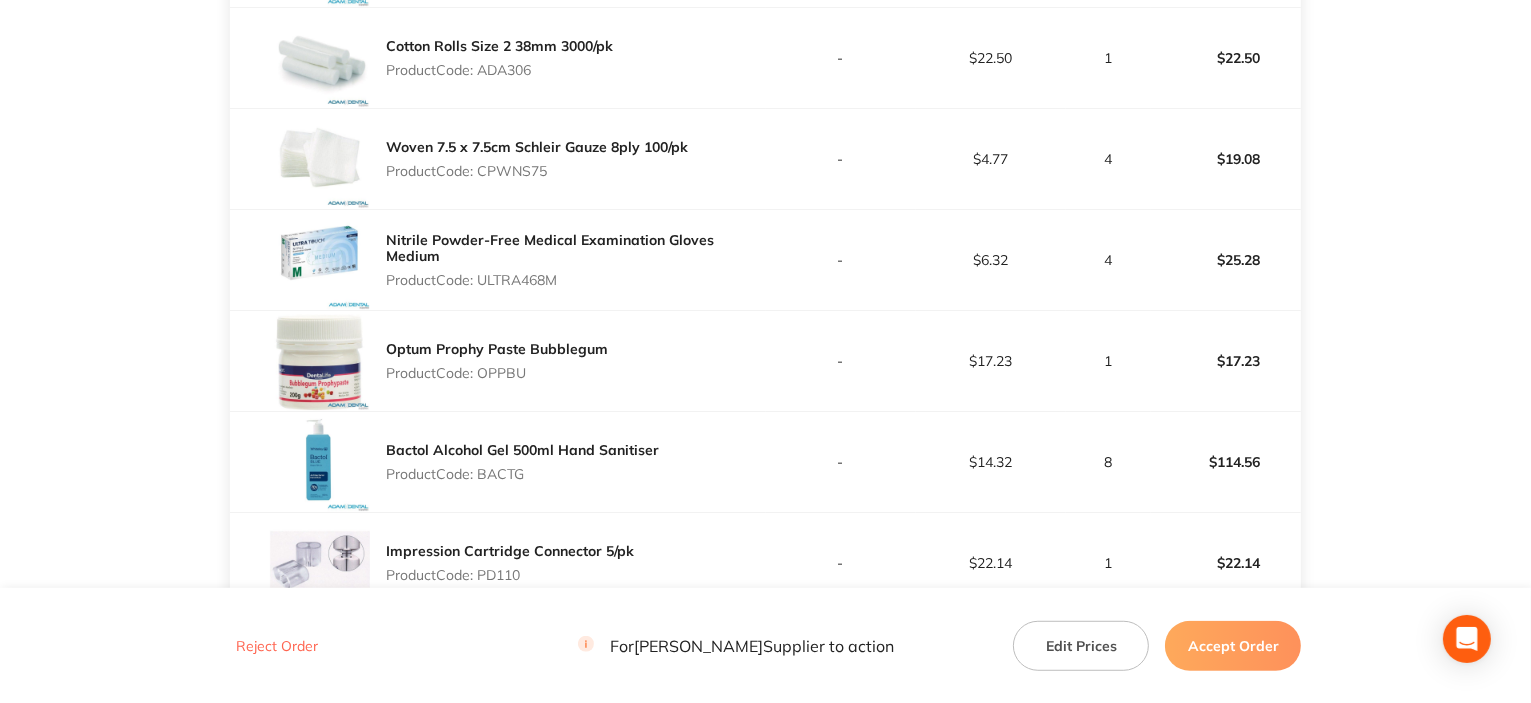 scroll, scrollTop: 1100, scrollLeft: 0, axis: vertical 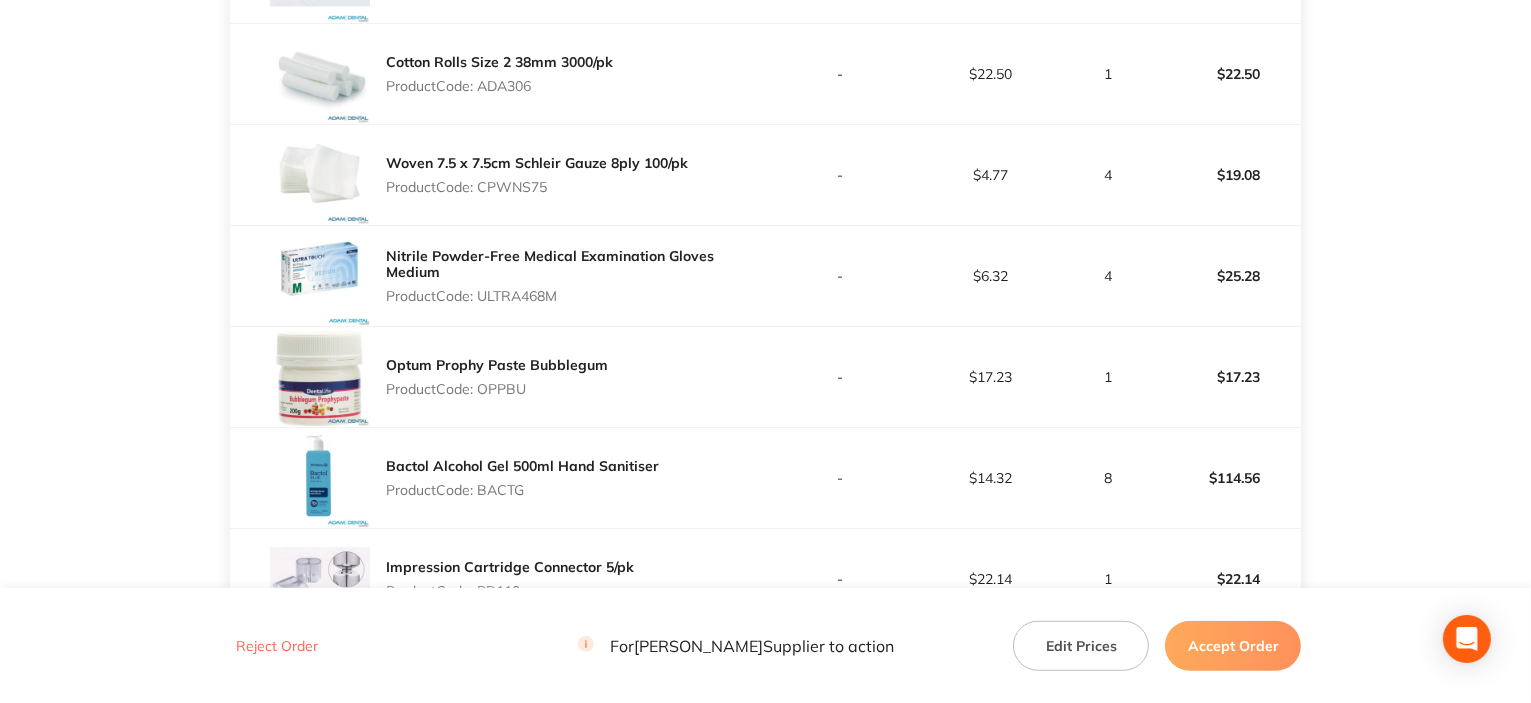 click on "Product   Code:  CPWNS75" at bounding box center (537, 187) 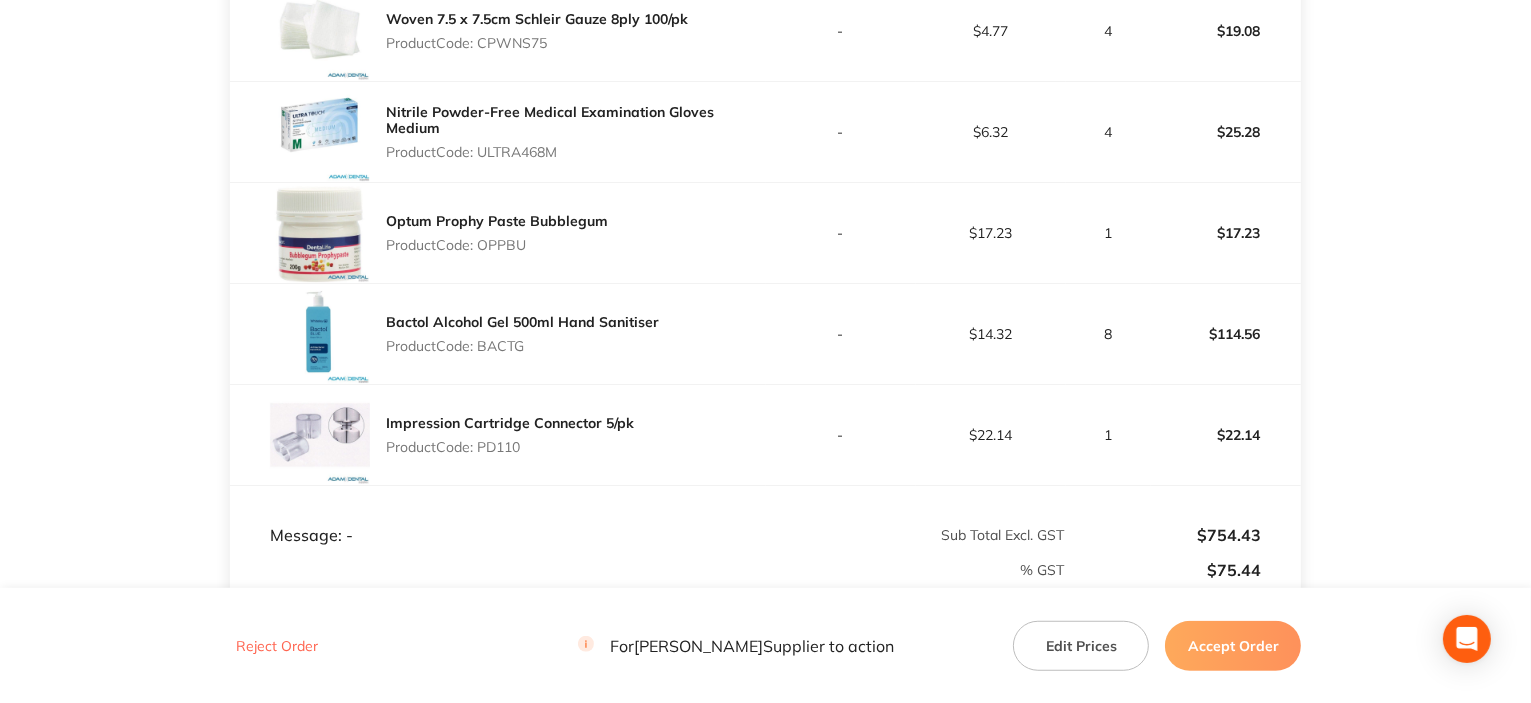 scroll, scrollTop: 1300, scrollLeft: 0, axis: vertical 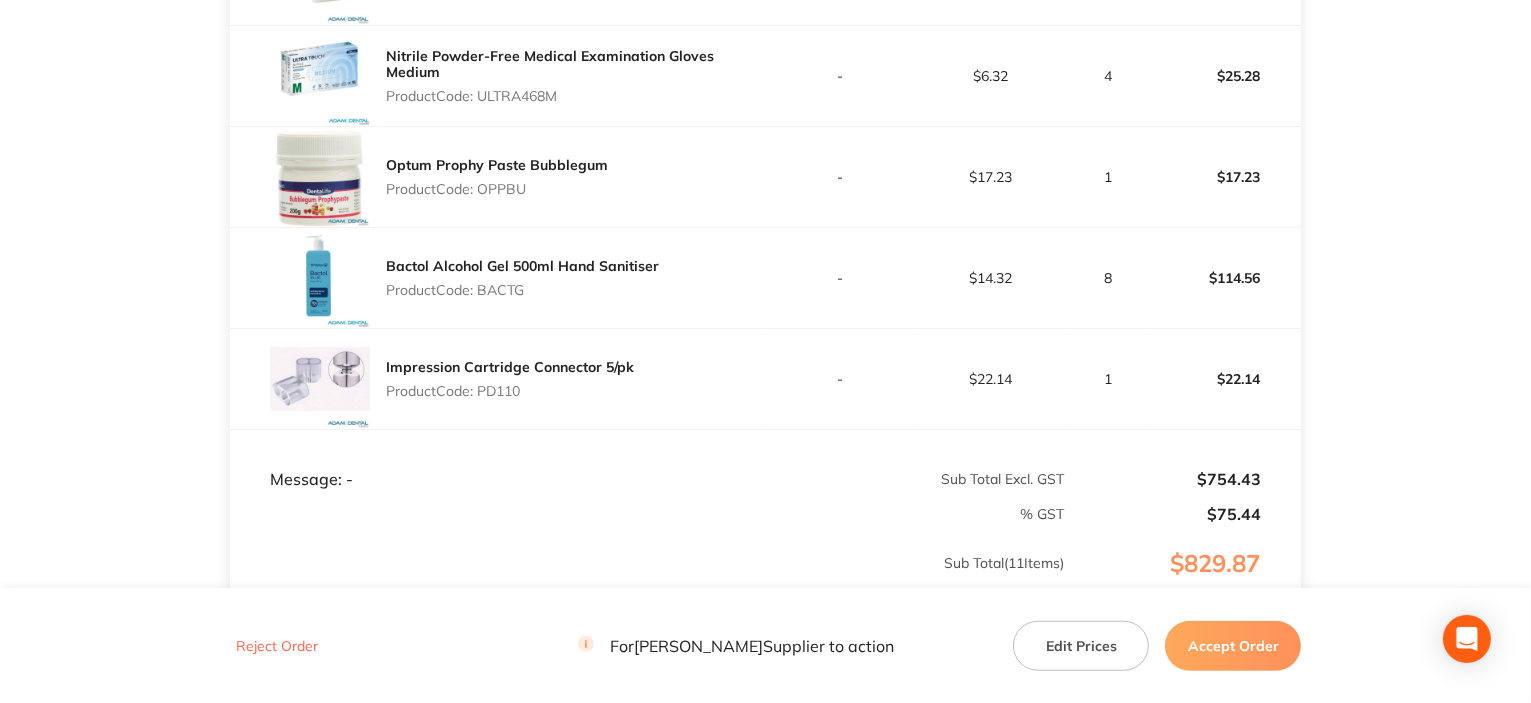 click on "Product   Code:  BACTG" at bounding box center [522, 290] 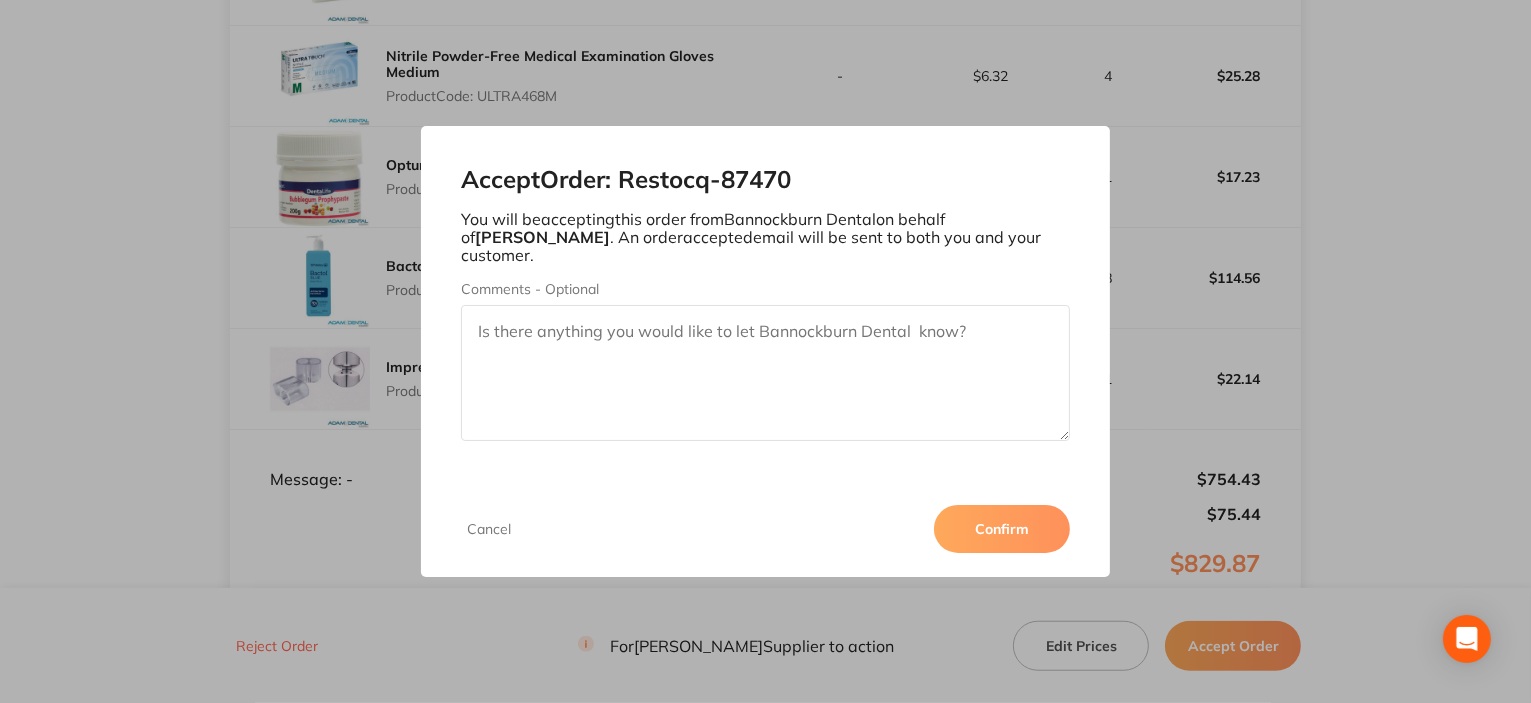 click on "Confirm" at bounding box center [1002, 529] 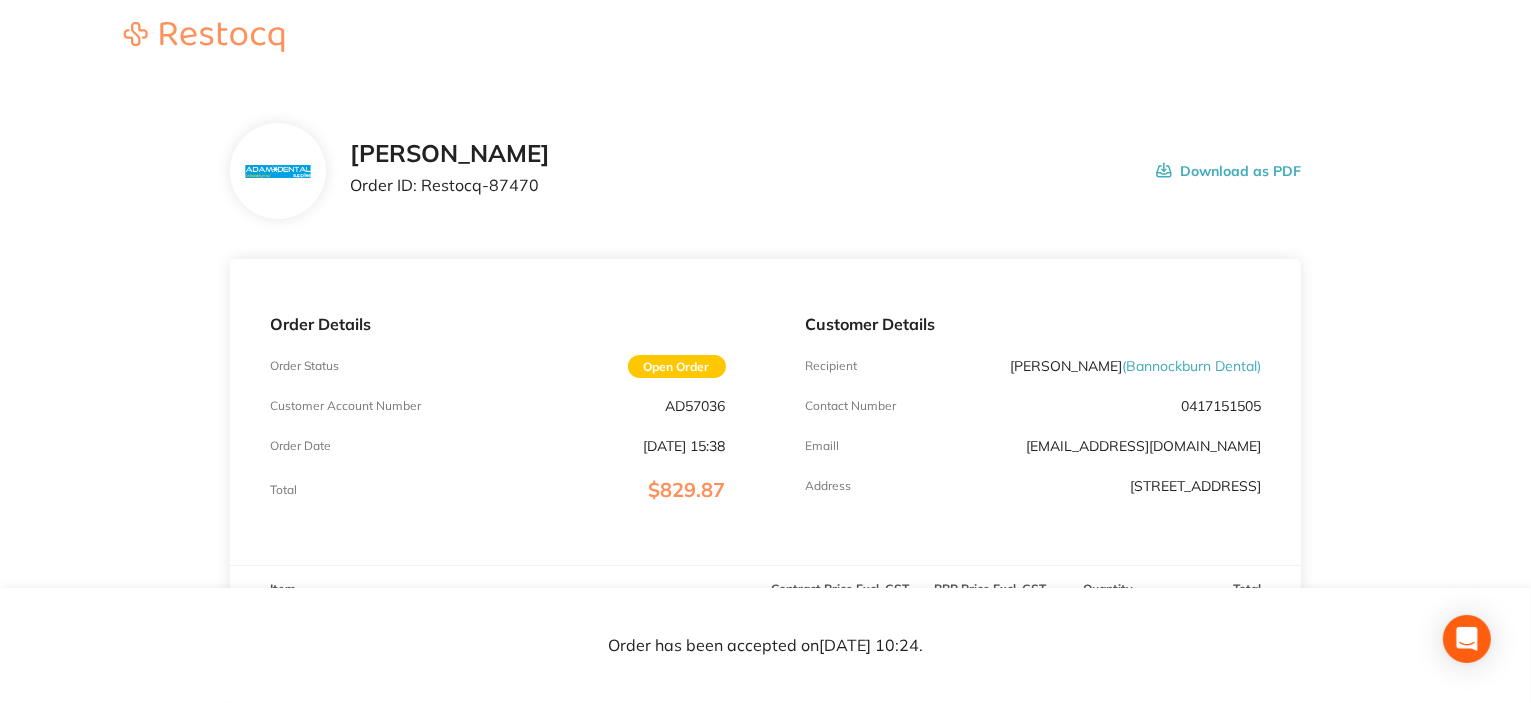 scroll, scrollTop: 0, scrollLeft: 0, axis: both 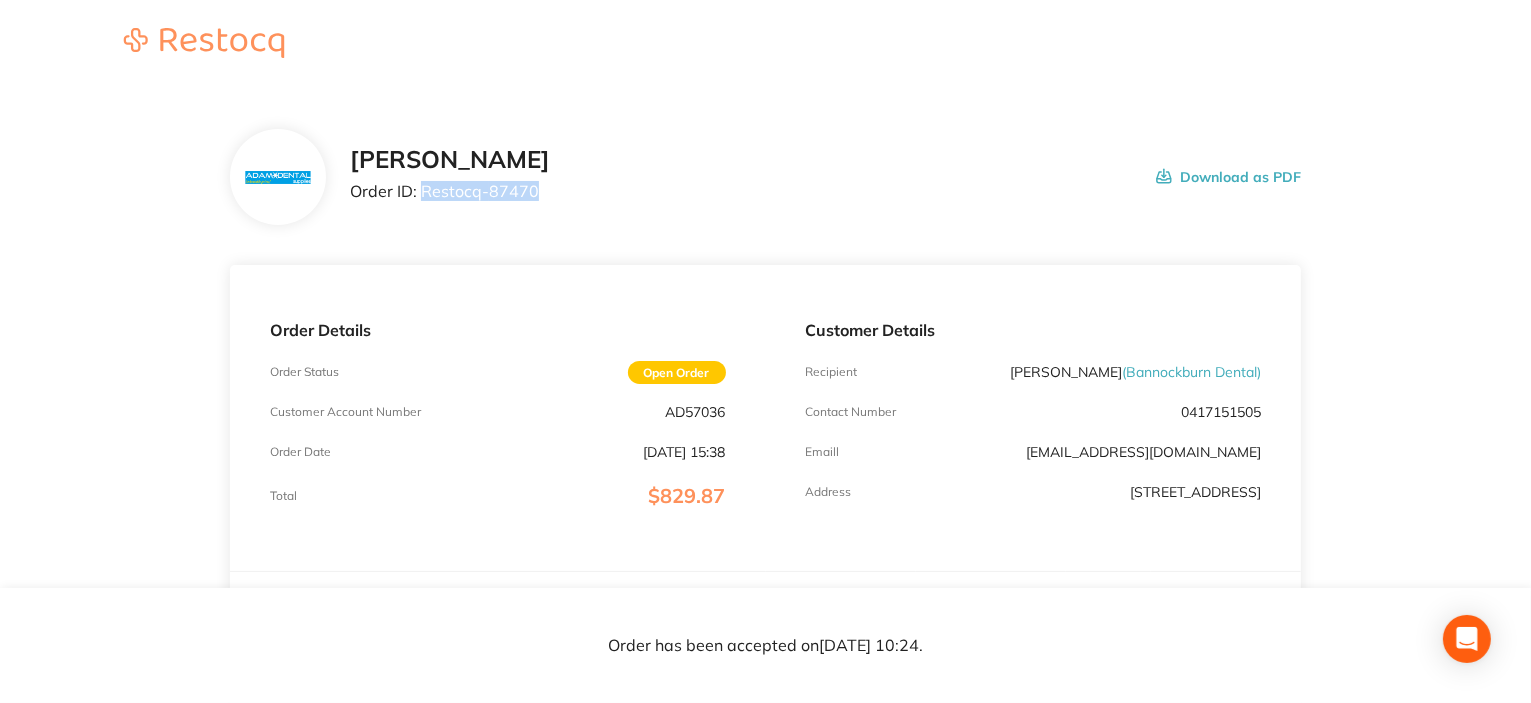 drag, startPoint x: 424, startPoint y: 196, endPoint x: 557, endPoint y: 190, distance: 133.13527 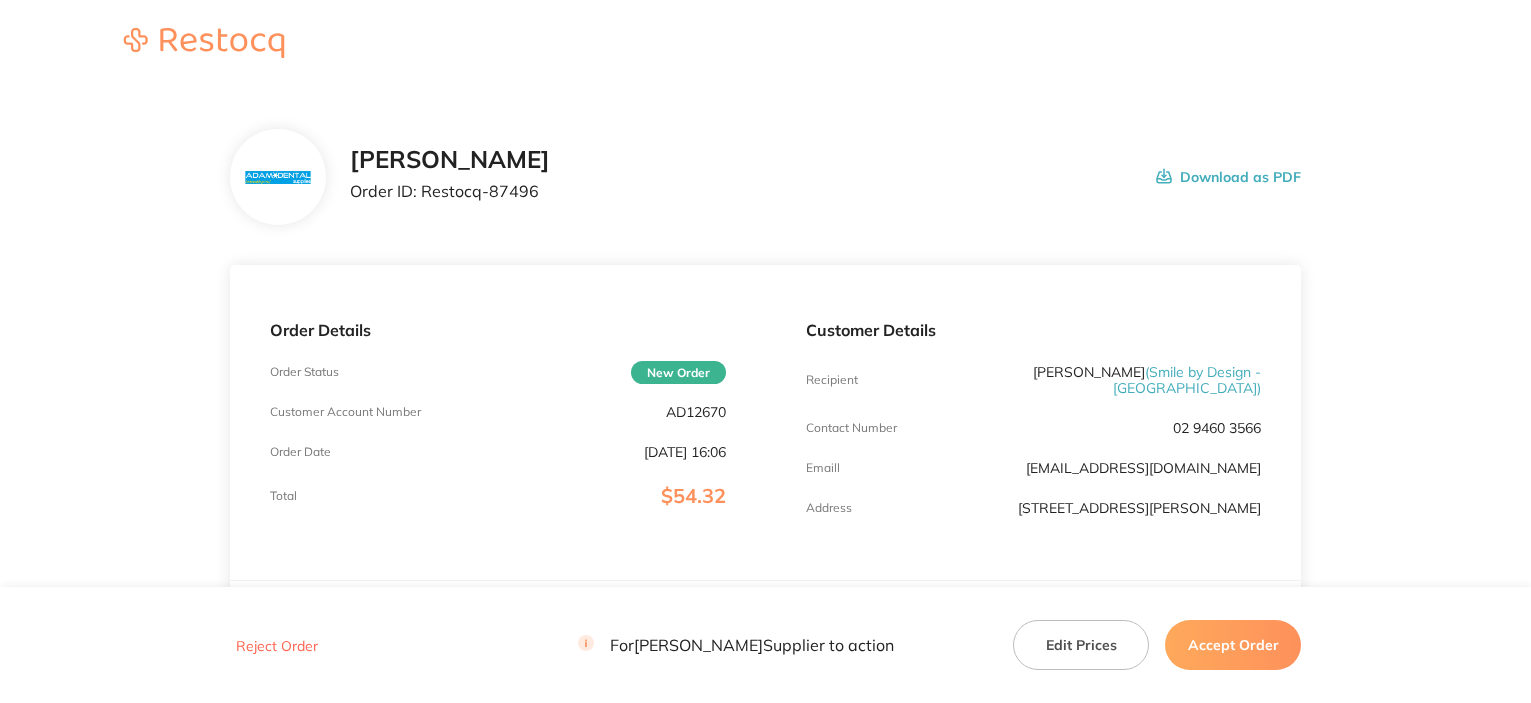 scroll, scrollTop: 0, scrollLeft: 0, axis: both 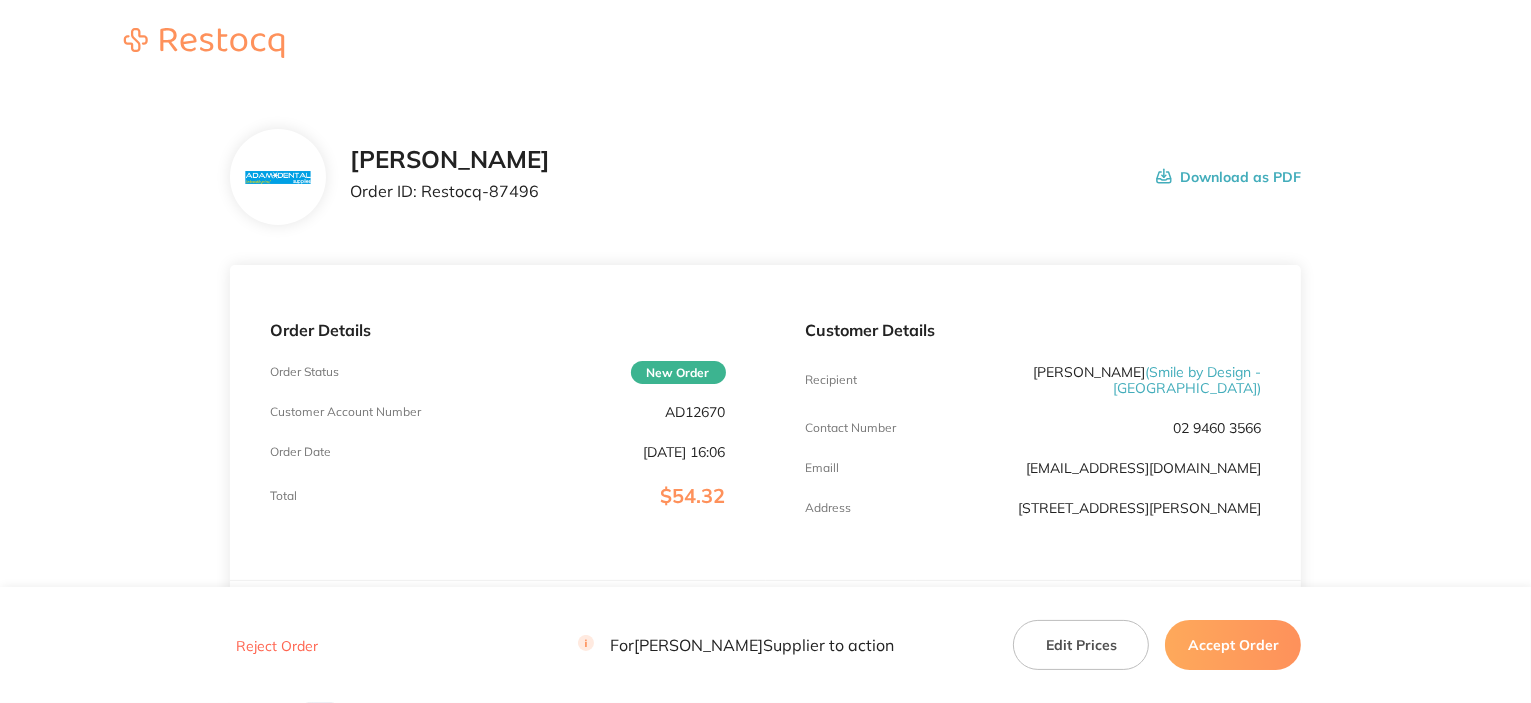 click on "AD12670" at bounding box center (696, 412) 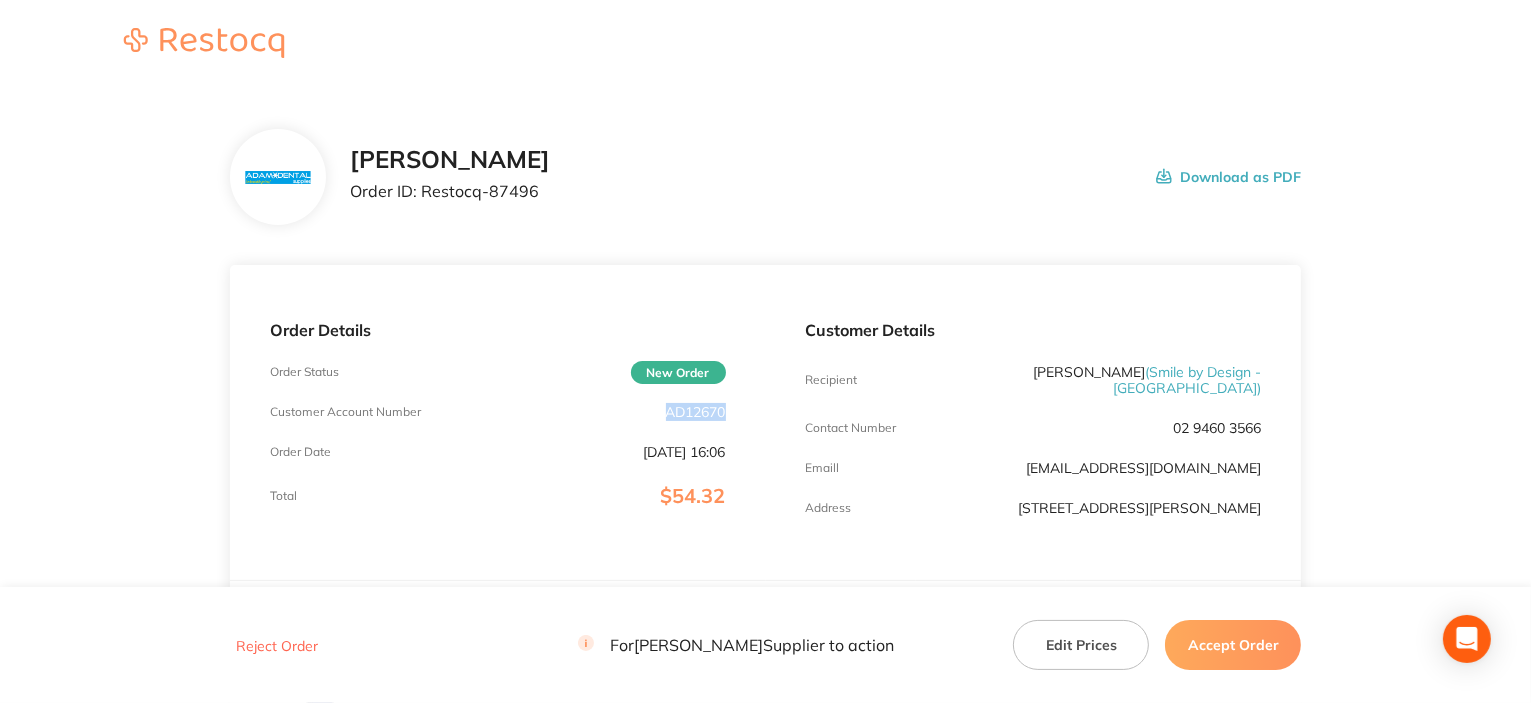 click on "AD12670" at bounding box center (696, 412) 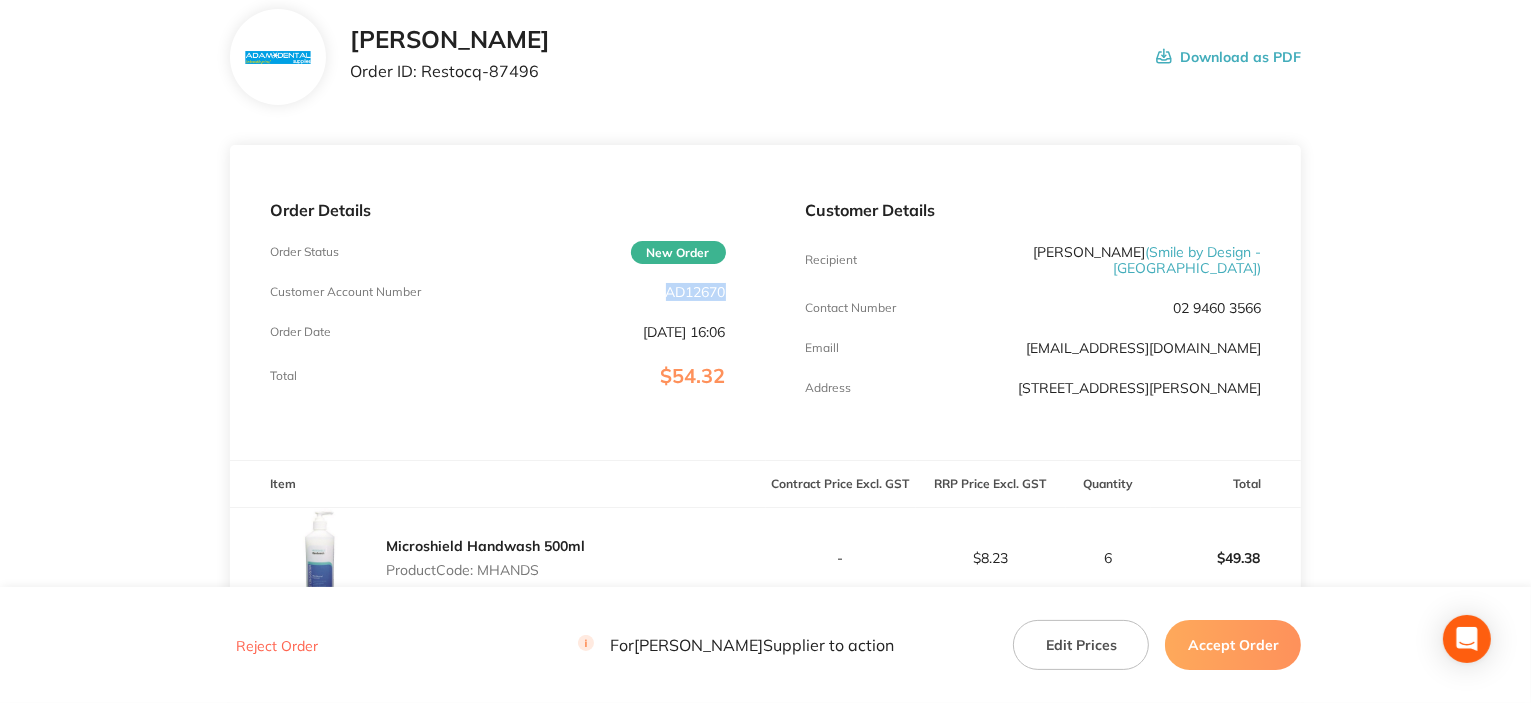 scroll, scrollTop: 200, scrollLeft: 0, axis: vertical 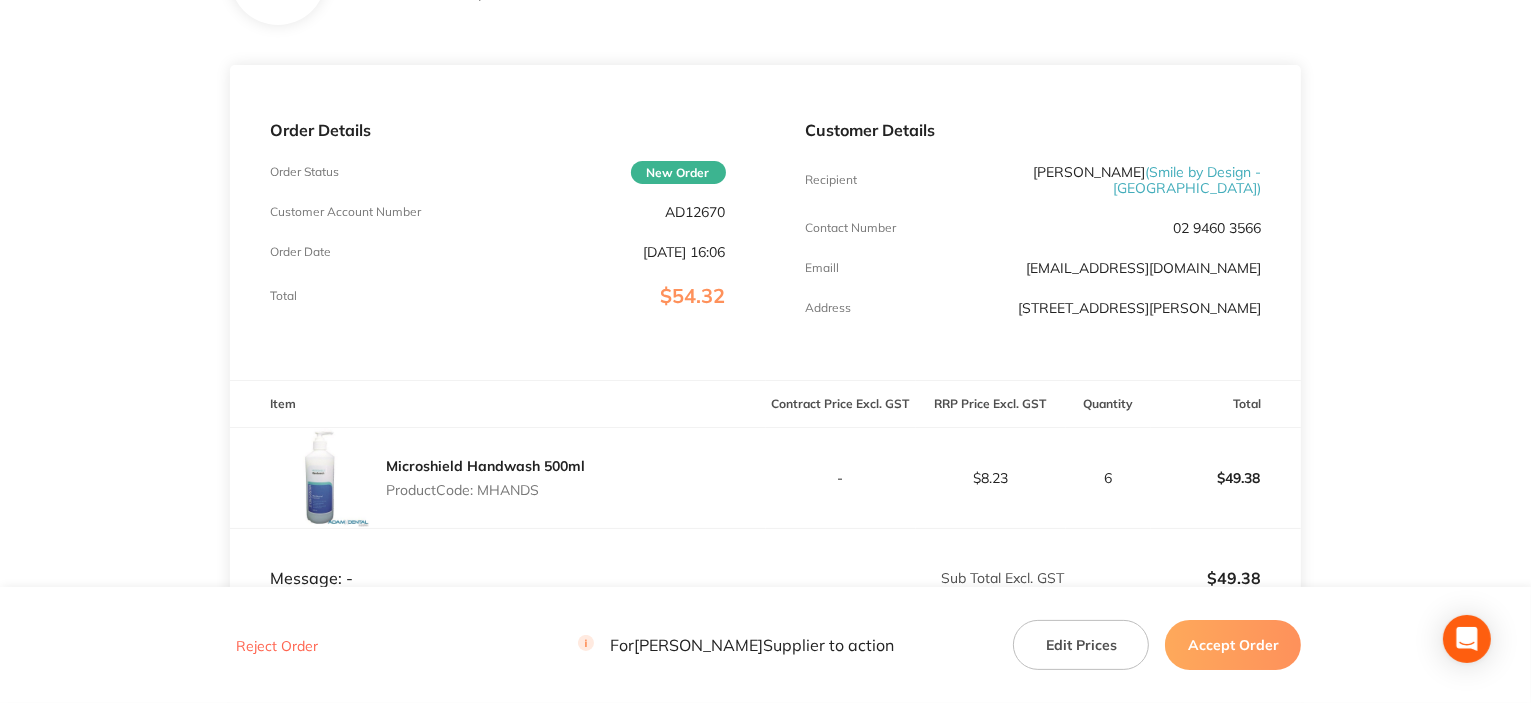 click on "Product   Code:  MHANDS" at bounding box center (485, 490) 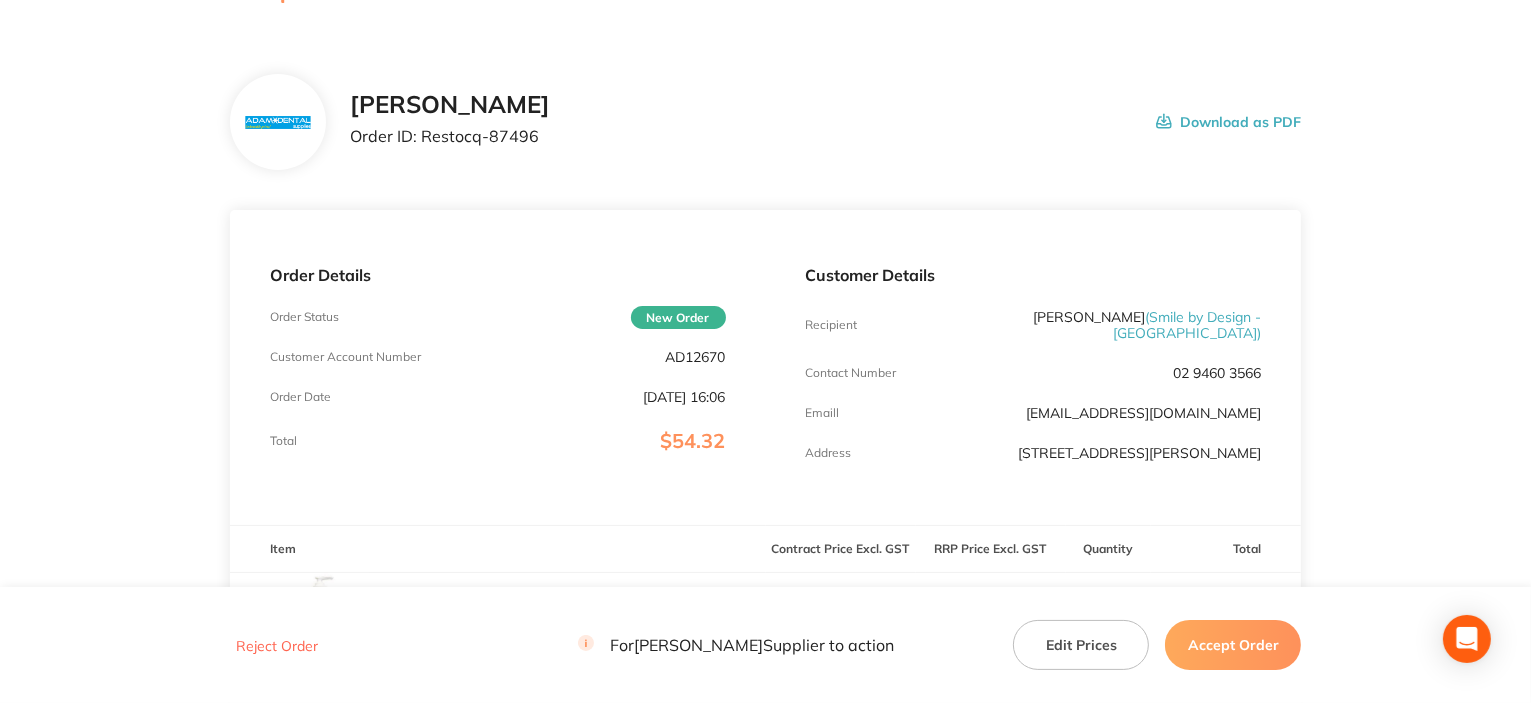 scroll, scrollTop: 0, scrollLeft: 0, axis: both 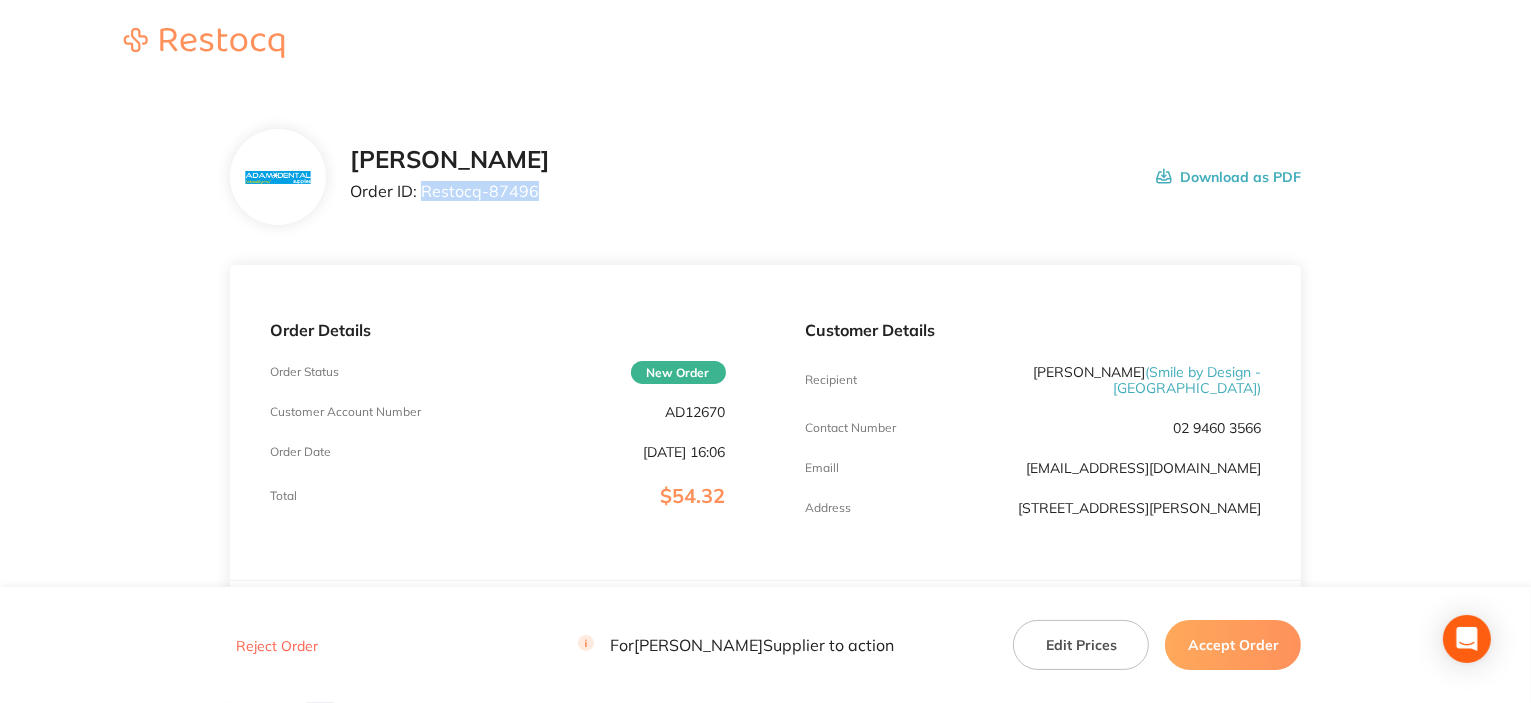 drag, startPoint x: 420, startPoint y: 192, endPoint x: 542, endPoint y: 180, distance: 122.588745 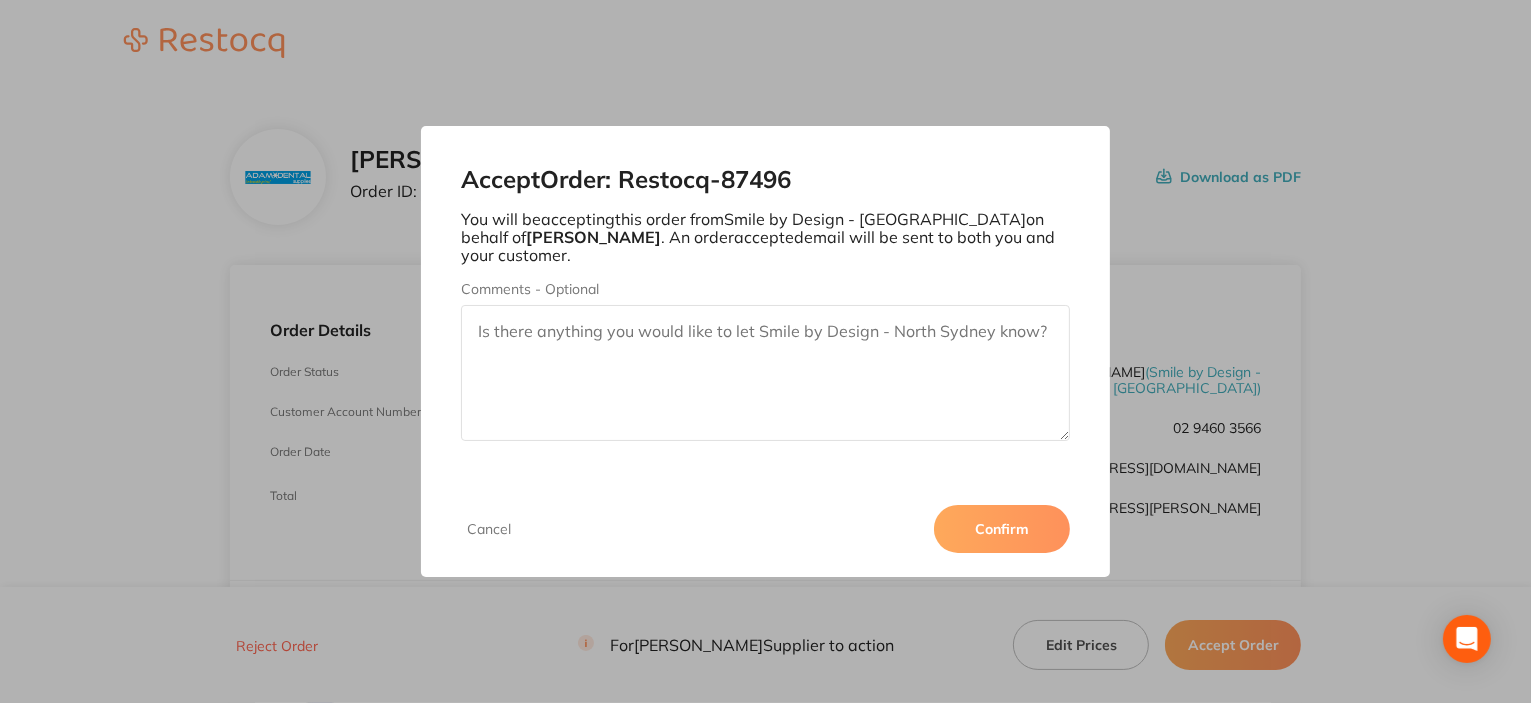click on "Confirm" at bounding box center [1002, 529] 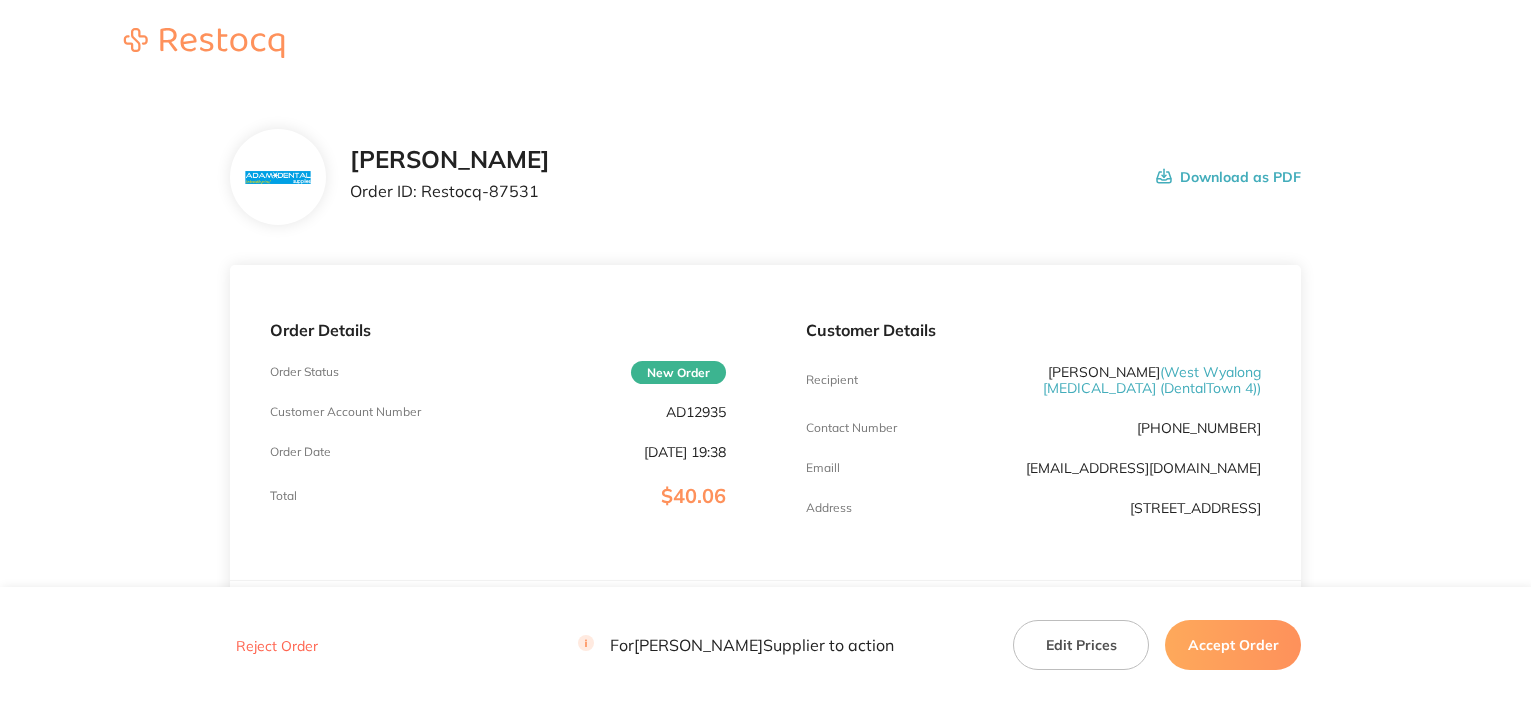 scroll, scrollTop: 0, scrollLeft: 0, axis: both 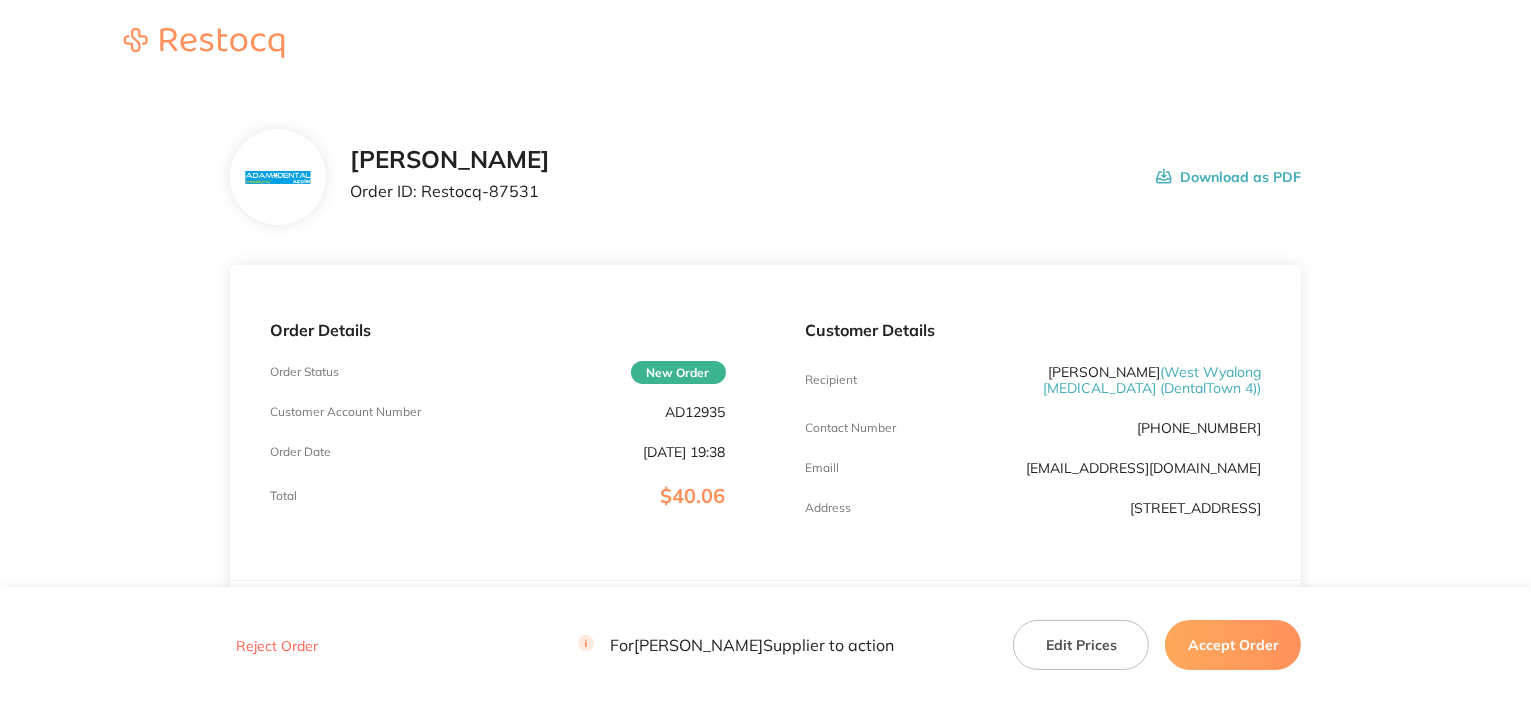 click on "AD12935" at bounding box center [696, 412] 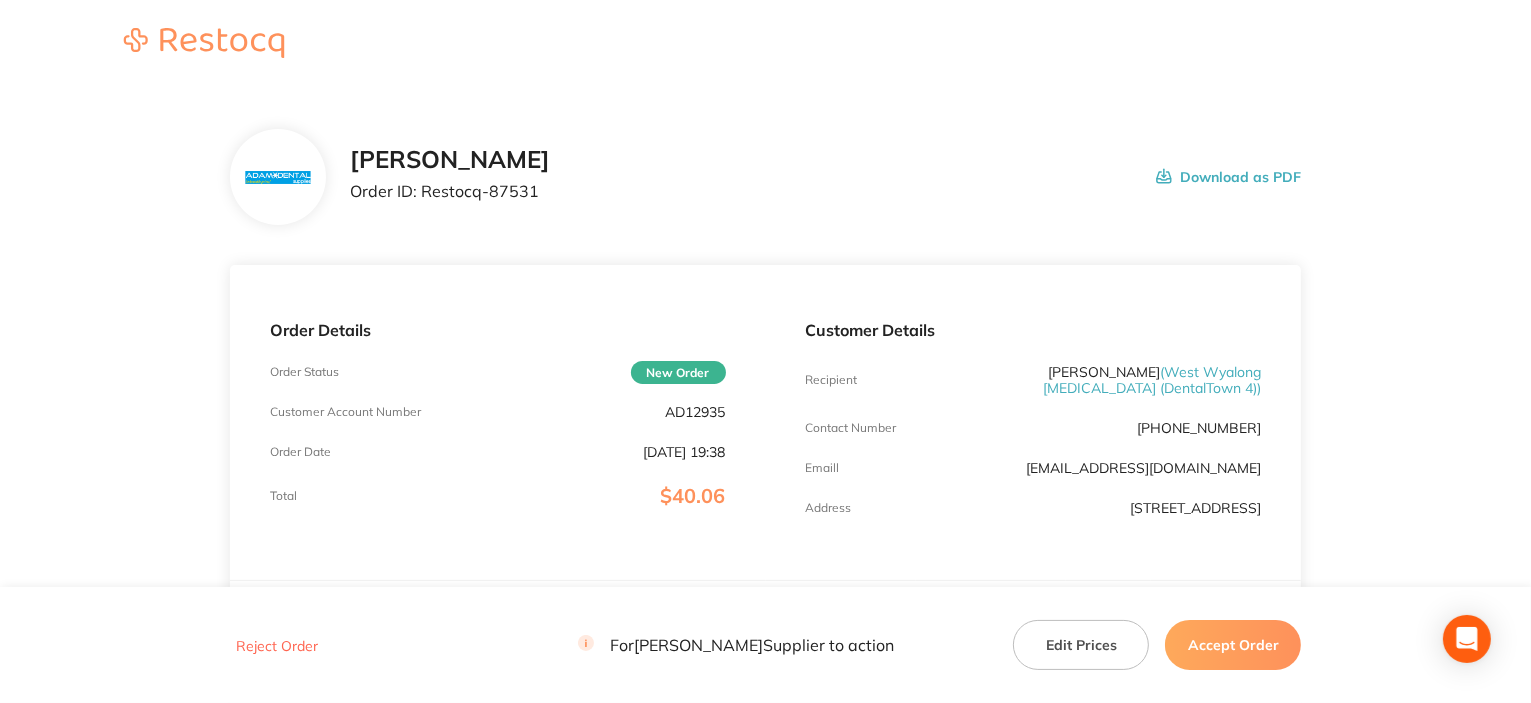 click on "AD12935" at bounding box center (696, 412) 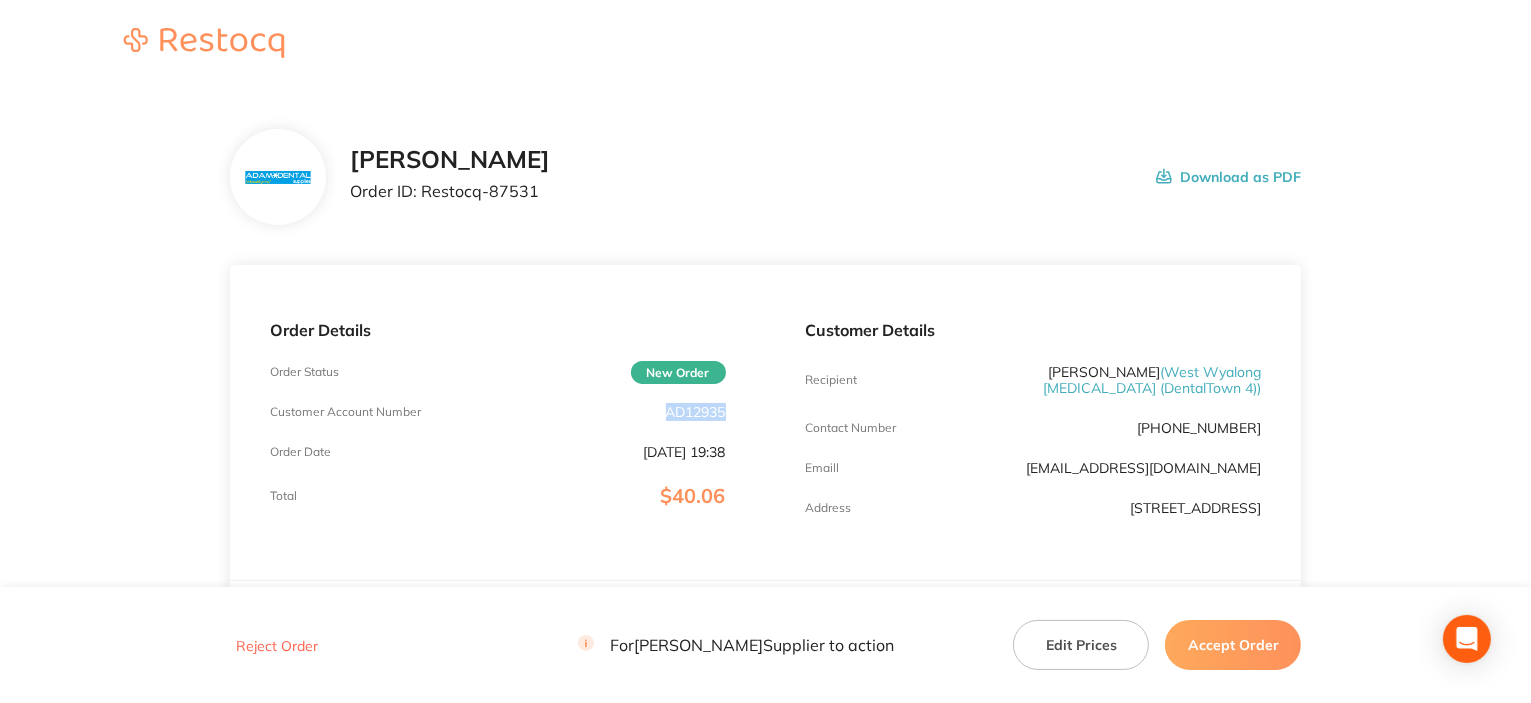click on "AD12935" at bounding box center (696, 412) 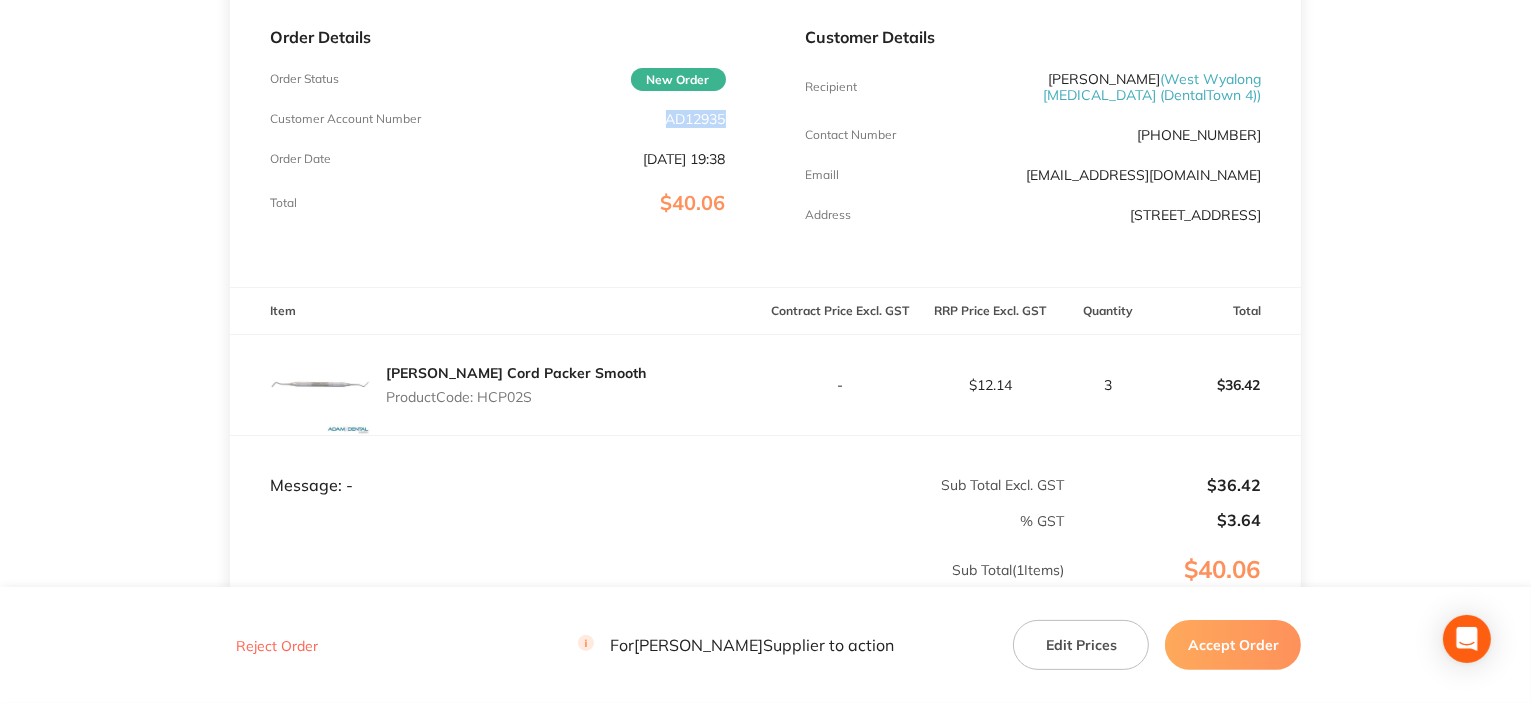 scroll, scrollTop: 300, scrollLeft: 0, axis: vertical 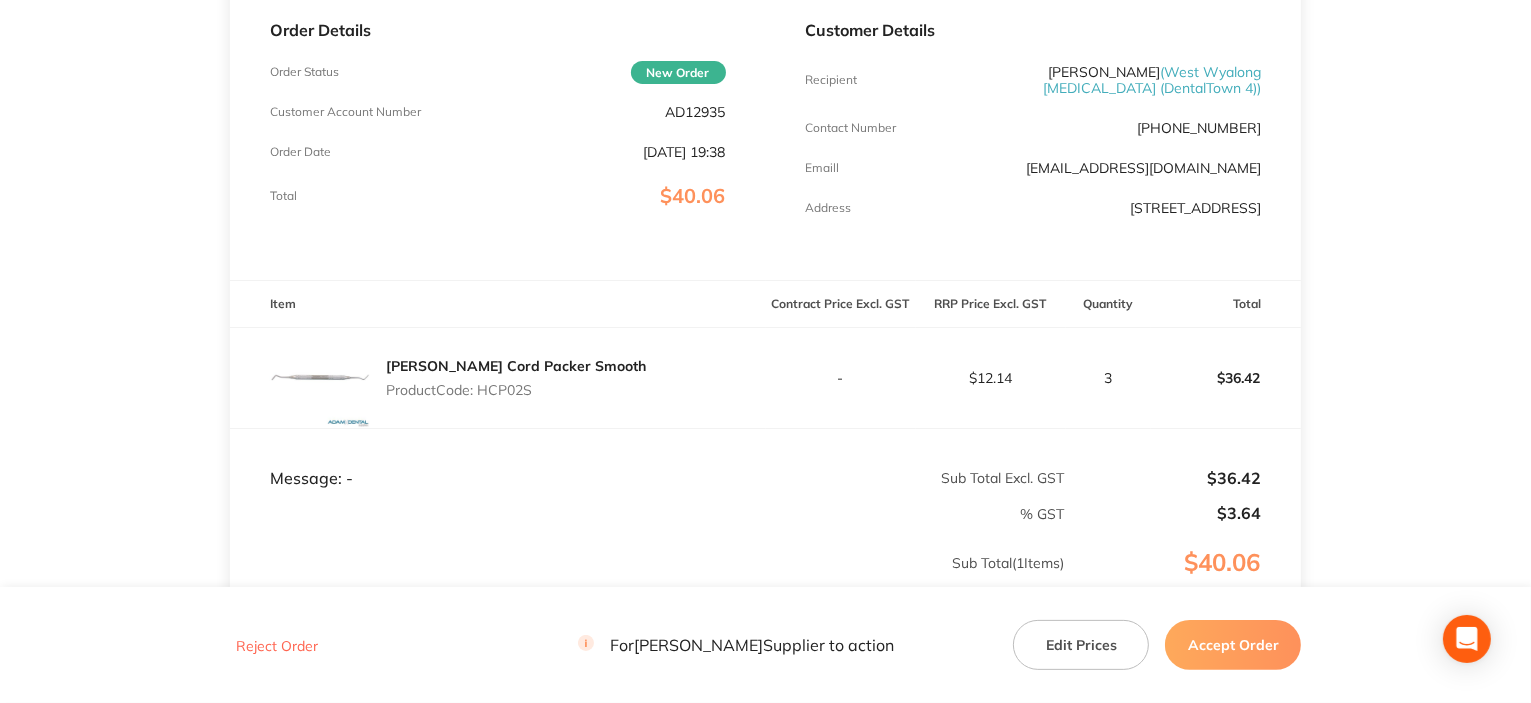 click on "Hanson Cord Packer Smooth Product   Code:  HCP02S" at bounding box center (516, 378) 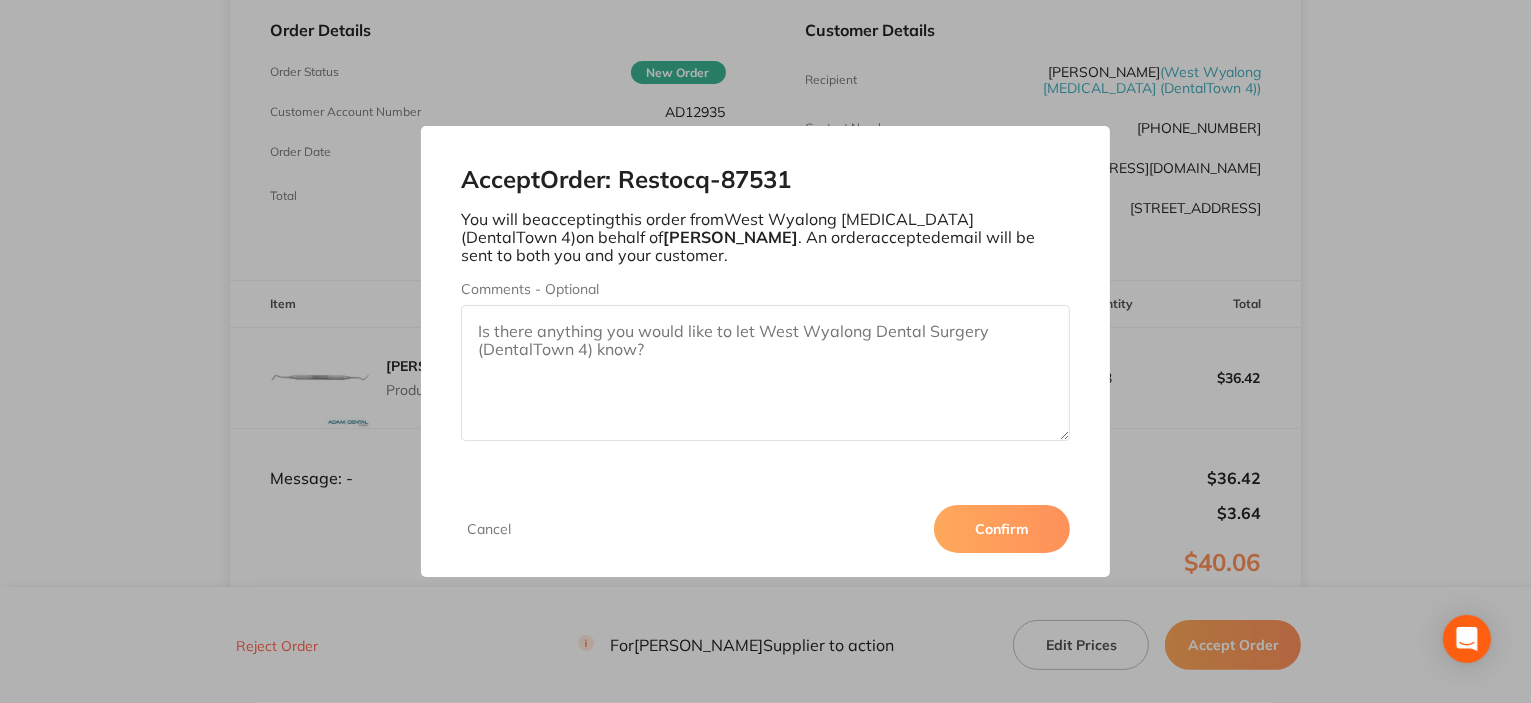 click on "Confirm" at bounding box center (1002, 529) 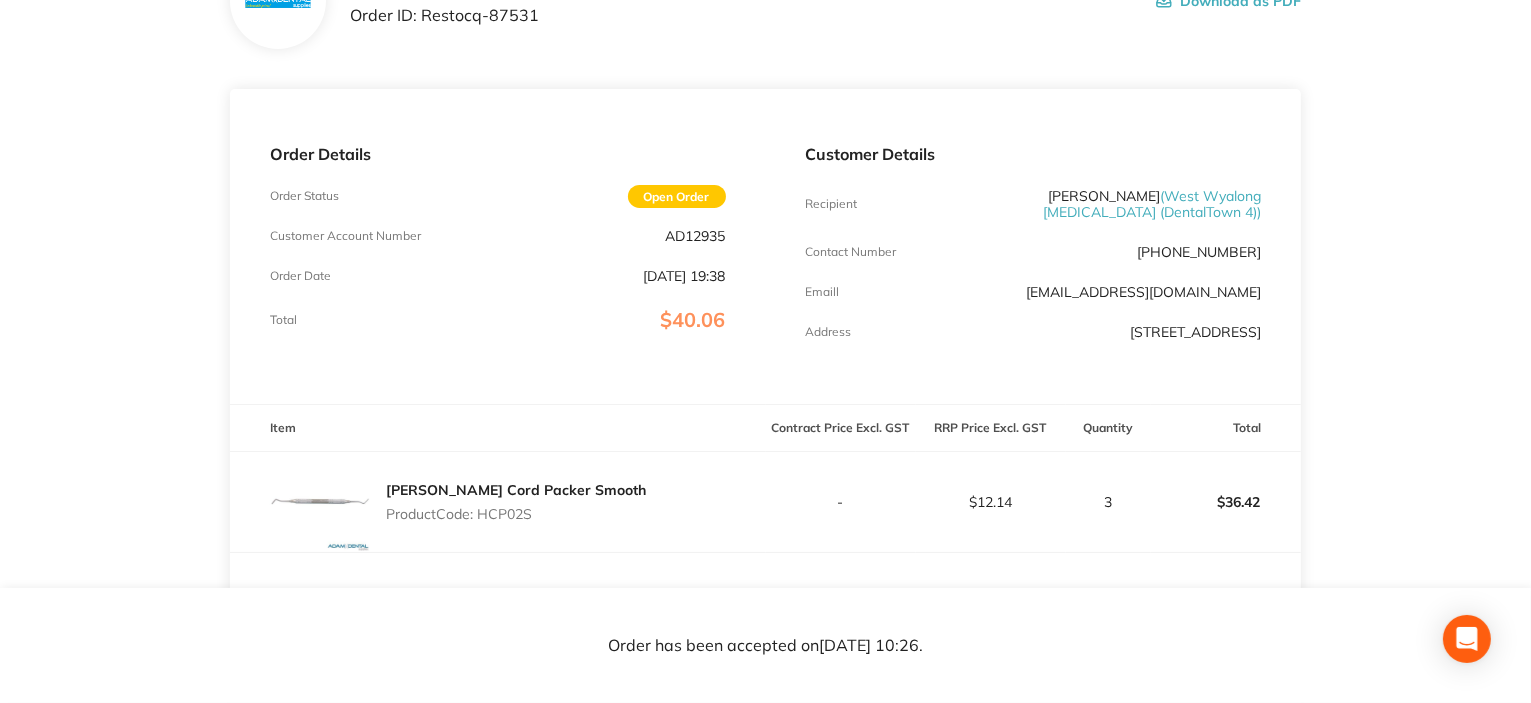 scroll, scrollTop: 0, scrollLeft: 0, axis: both 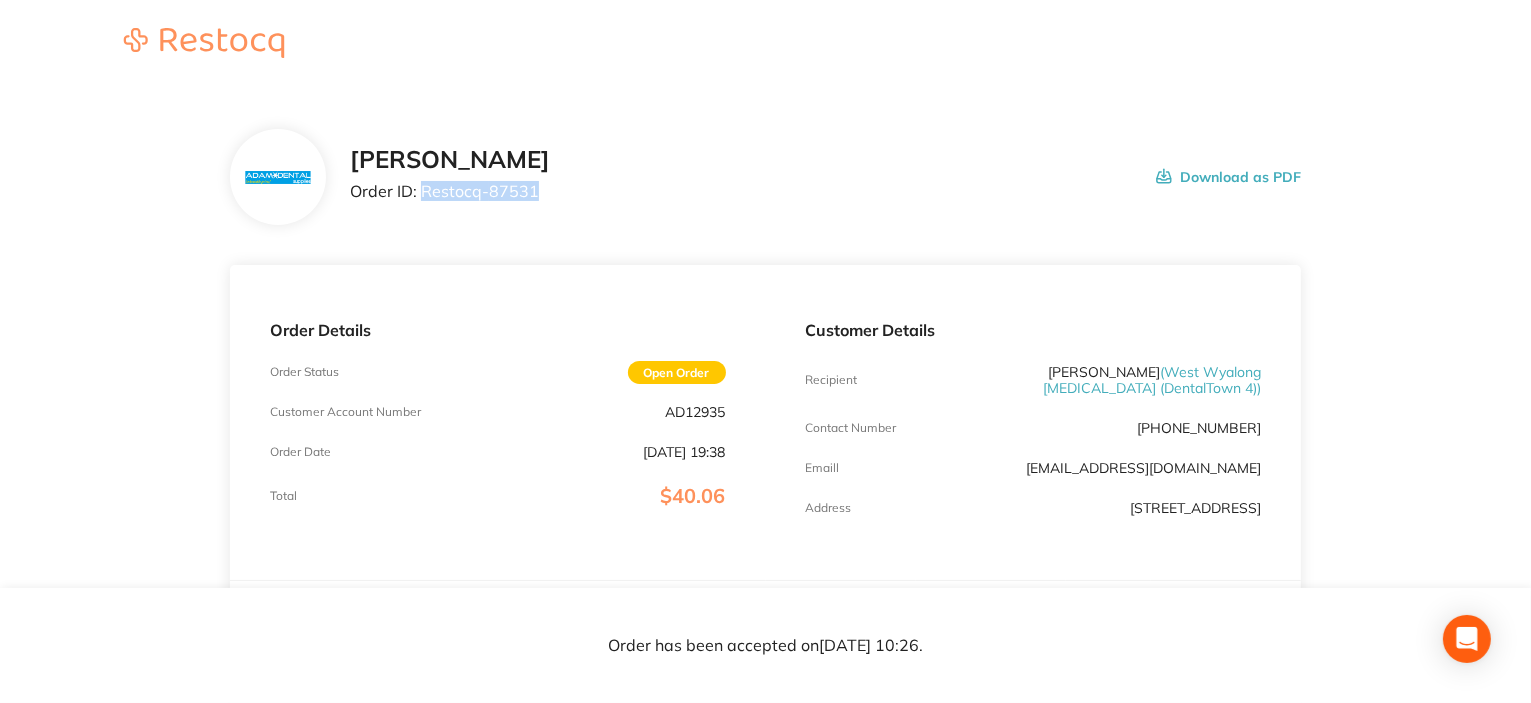 drag, startPoint x: 422, startPoint y: 197, endPoint x: 578, endPoint y: 203, distance: 156.11534 